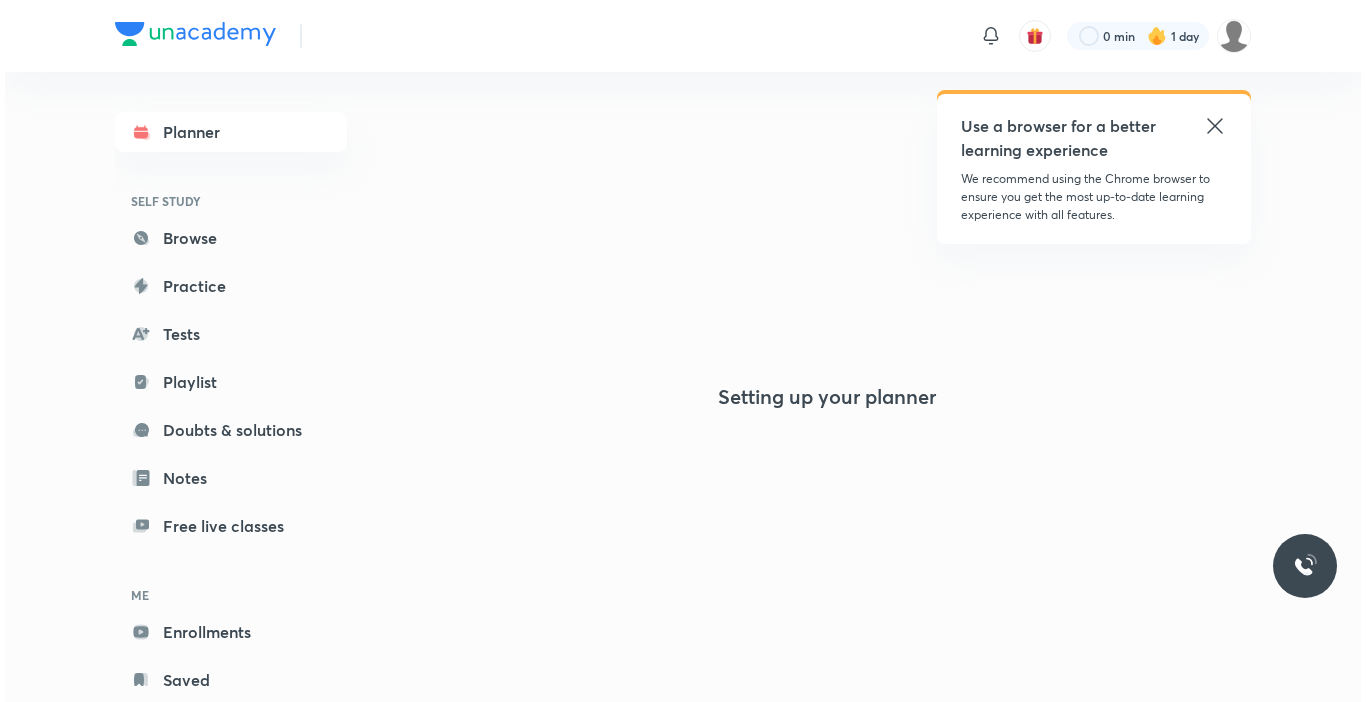 scroll, scrollTop: 0, scrollLeft: 0, axis: both 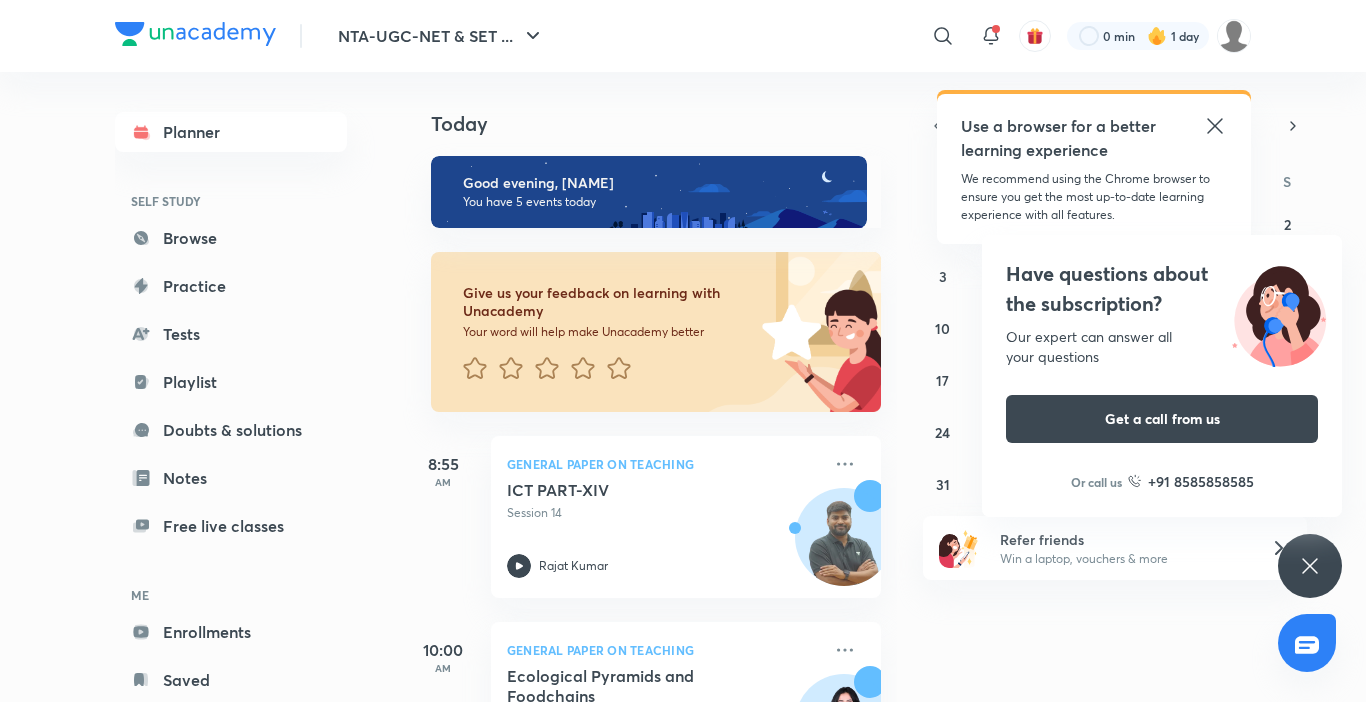 click on "Have questions about the subscription? Our expert can answer all your questions Get a call from us Or call us +91 8585858585" at bounding box center [1310, 566] 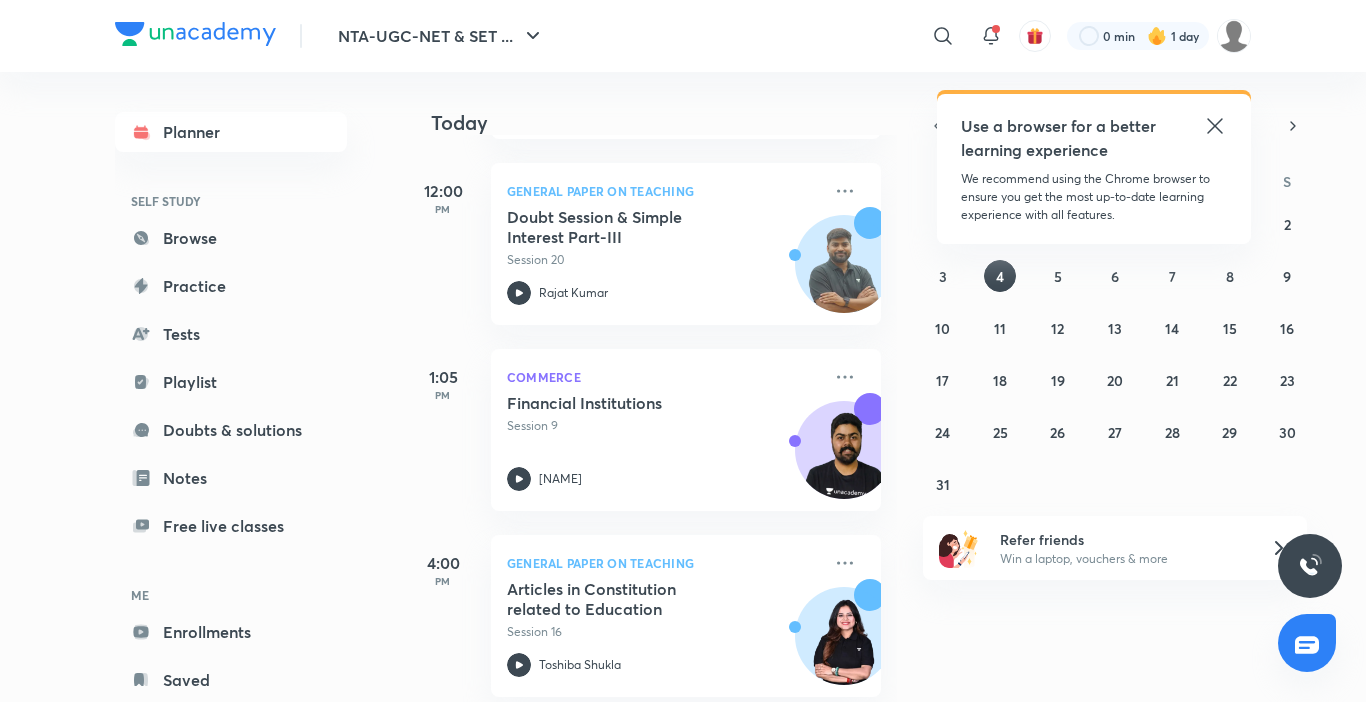 scroll, scrollTop: 671, scrollLeft: 0, axis: vertical 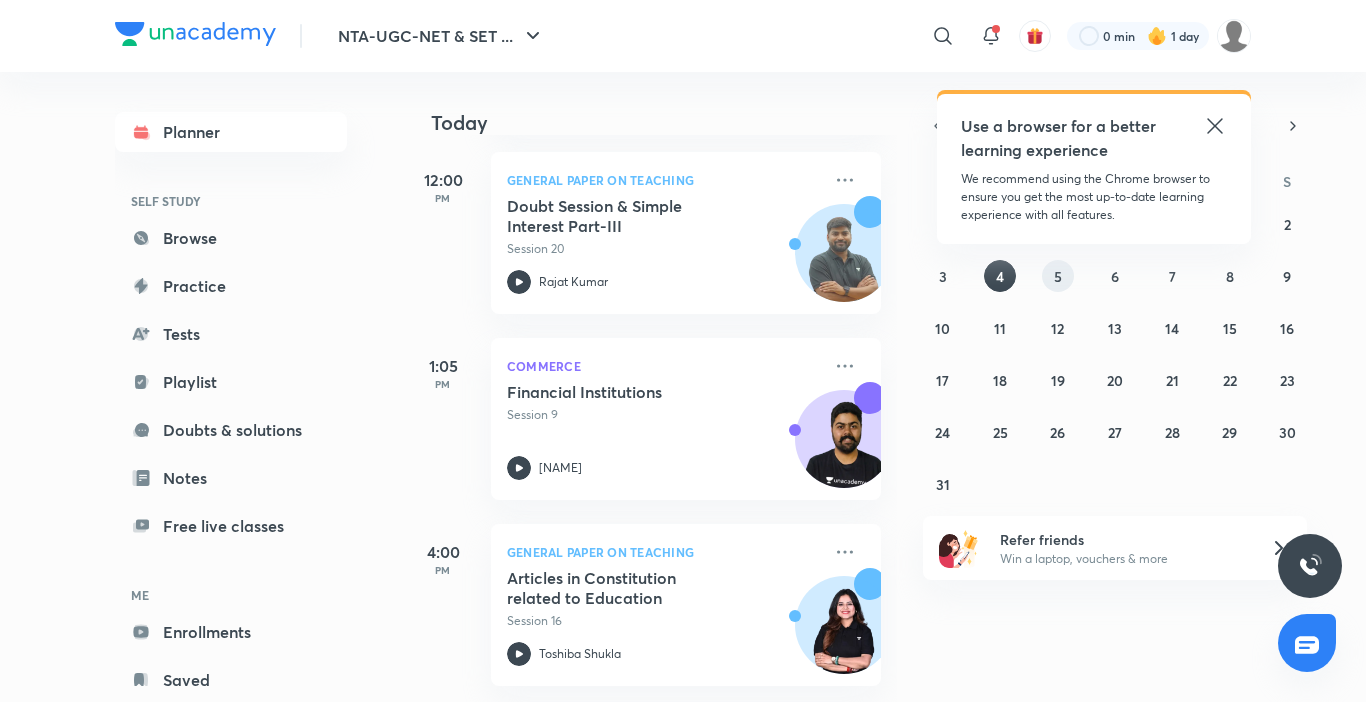 click on "5" at bounding box center (1058, 276) 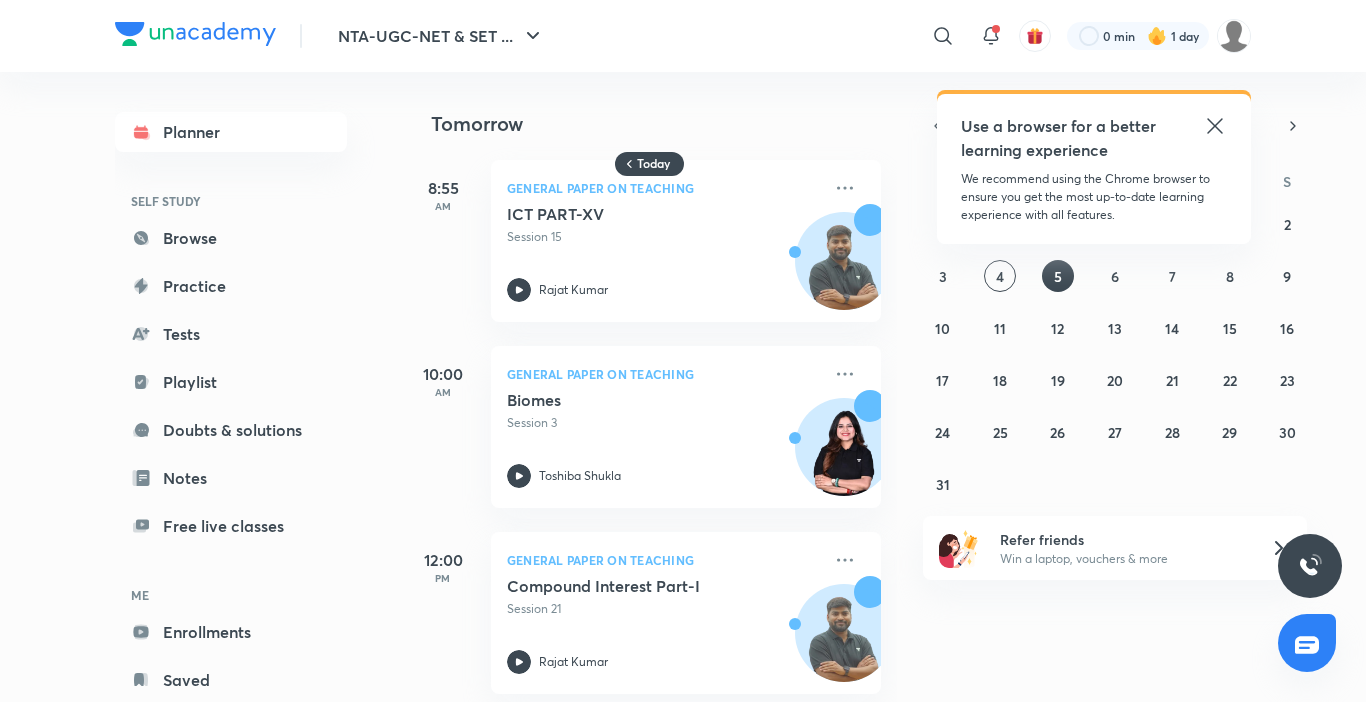 click 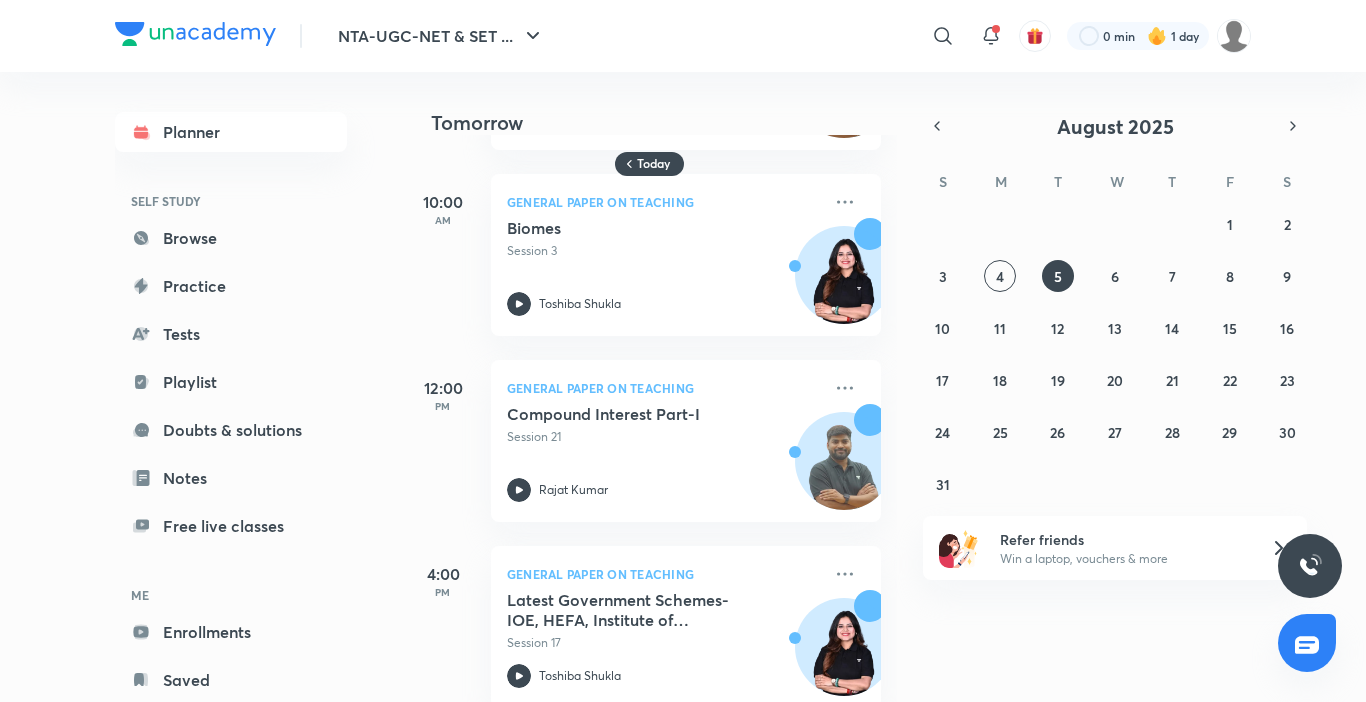 scroll, scrollTop: 209, scrollLeft: 0, axis: vertical 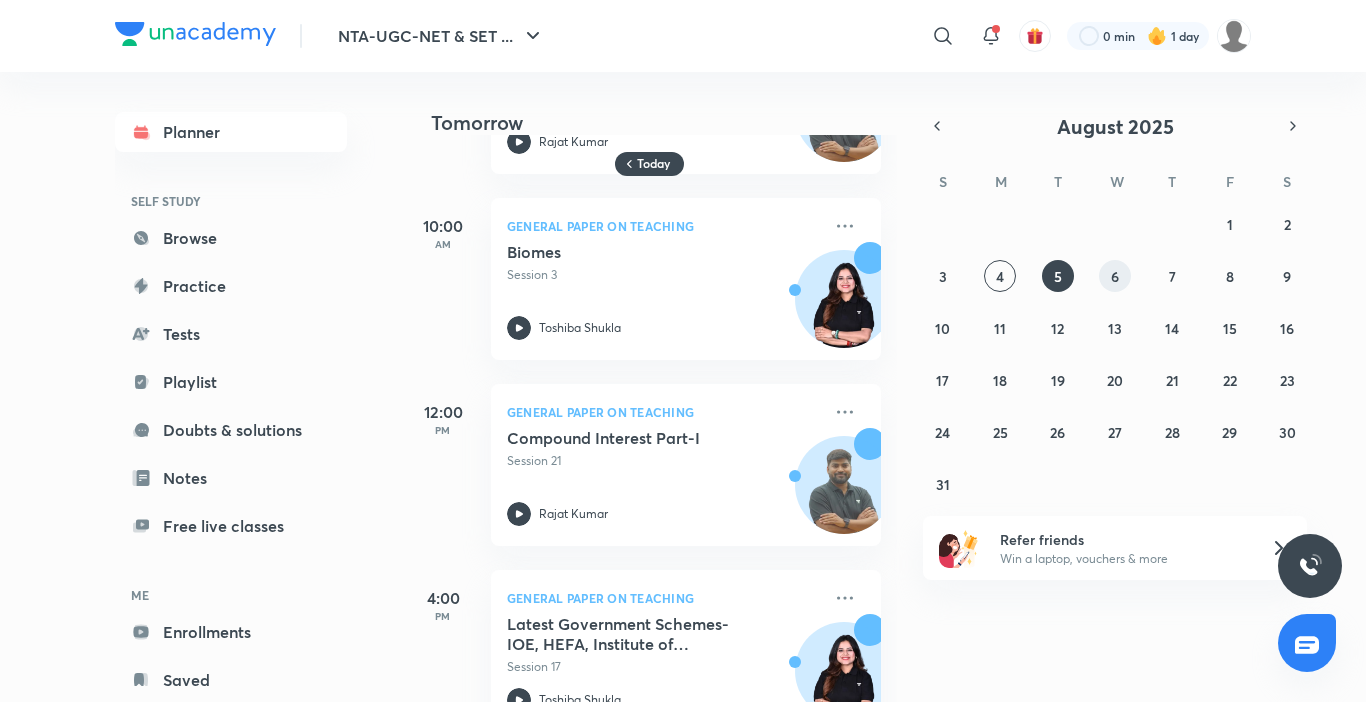 click on "6" at bounding box center (1115, 276) 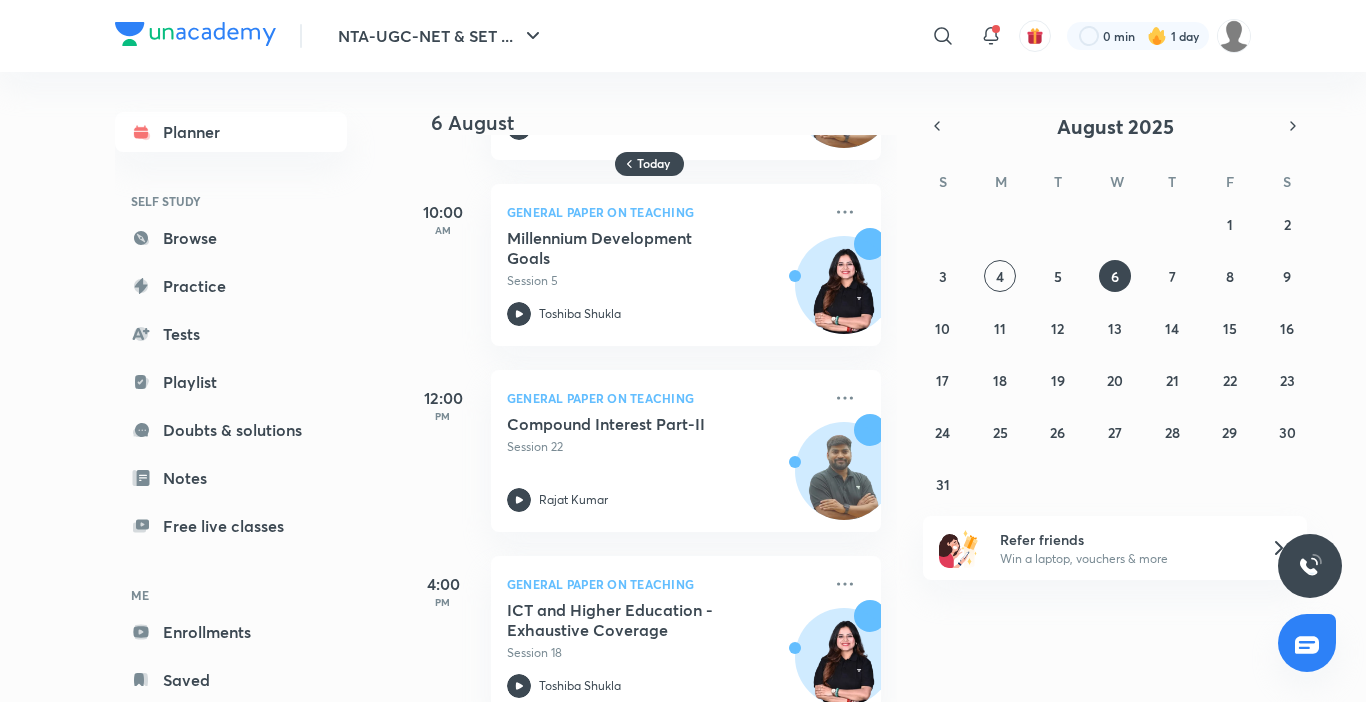 scroll, scrollTop: 160, scrollLeft: 0, axis: vertical 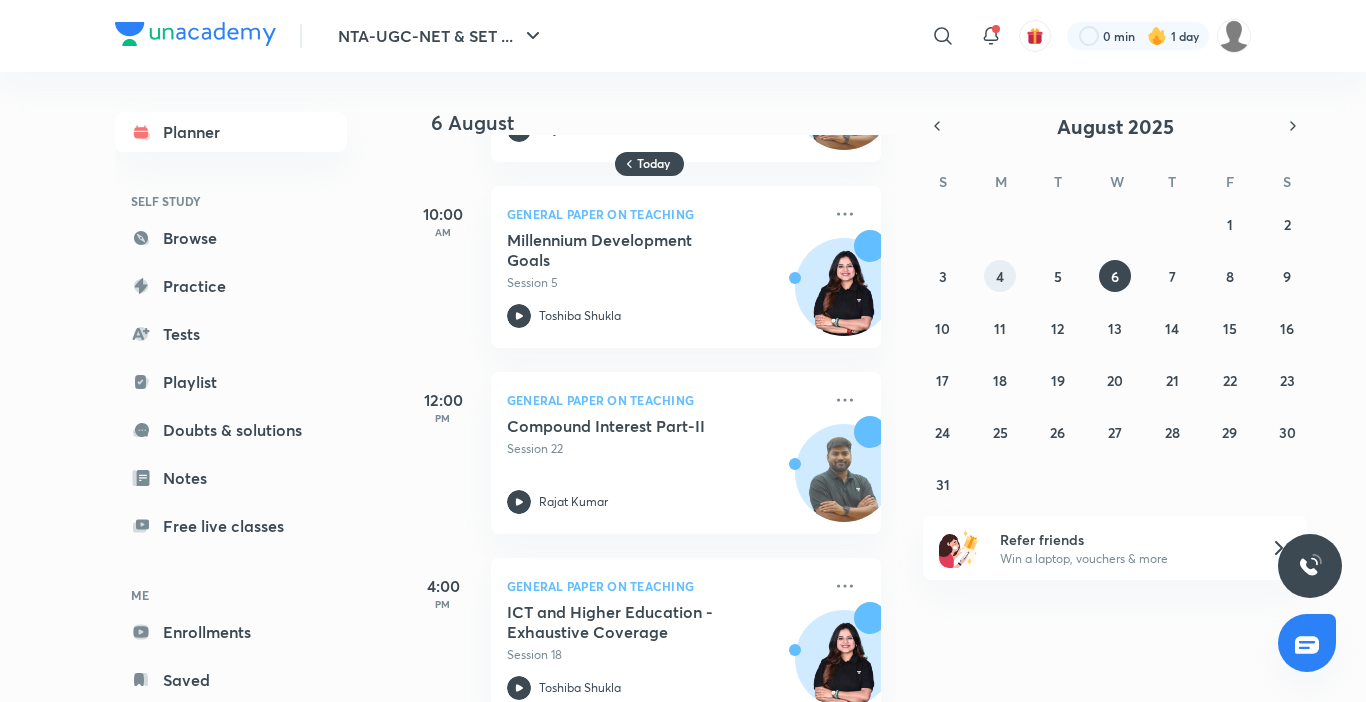 click on "4" at bounding box center (1000, 276) 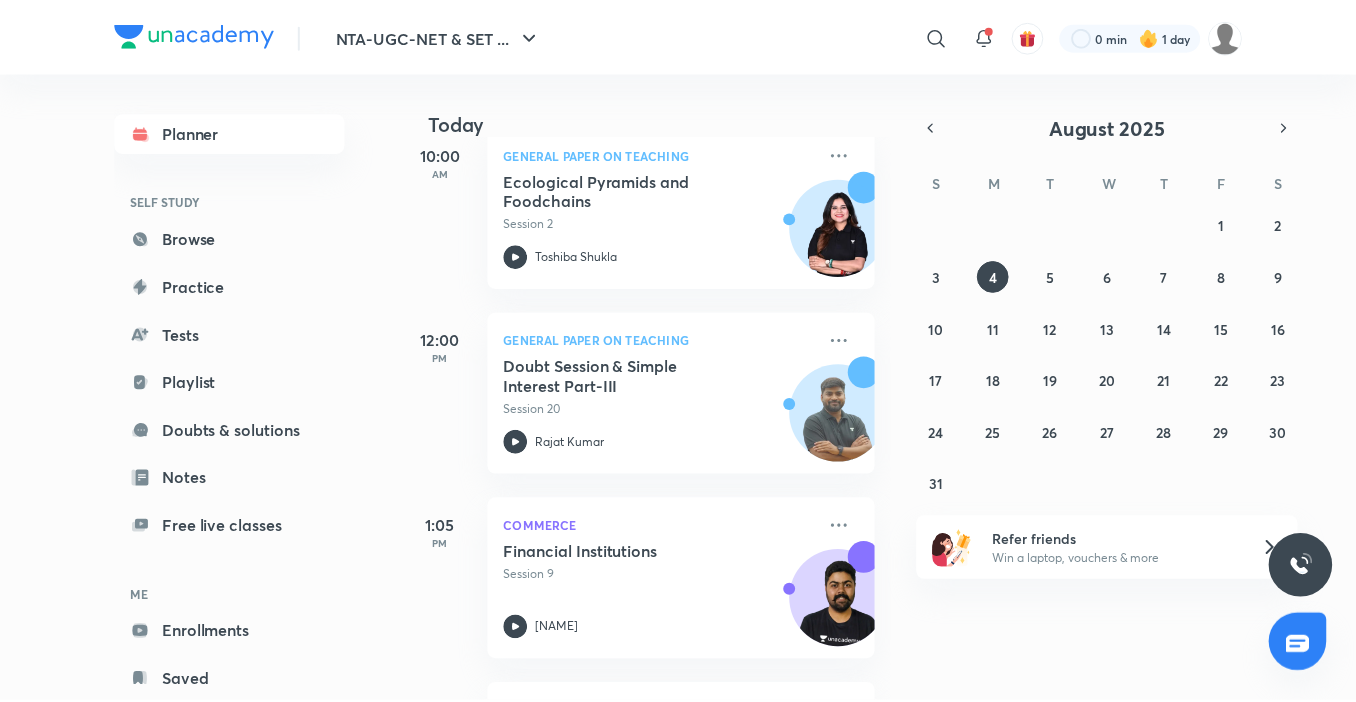 scroll, scrollTop: 671, scrollLeft: 0, axis: vertical 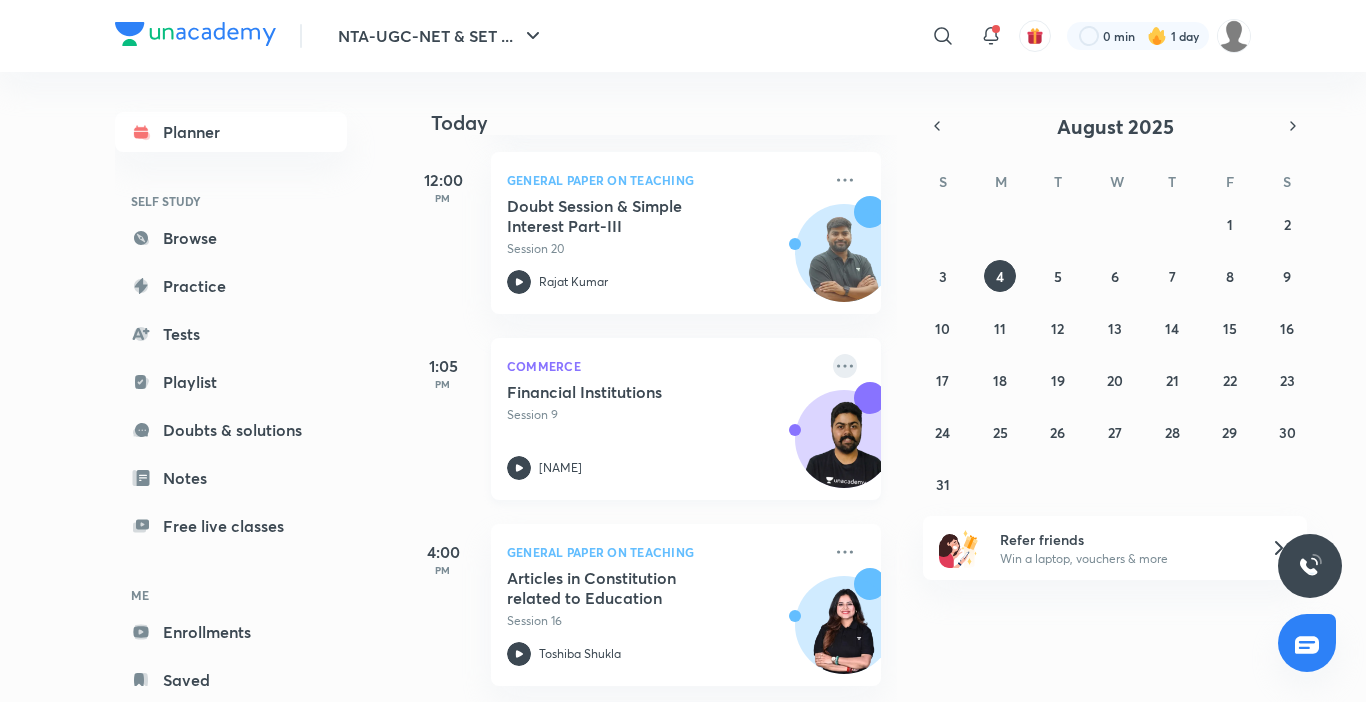 click 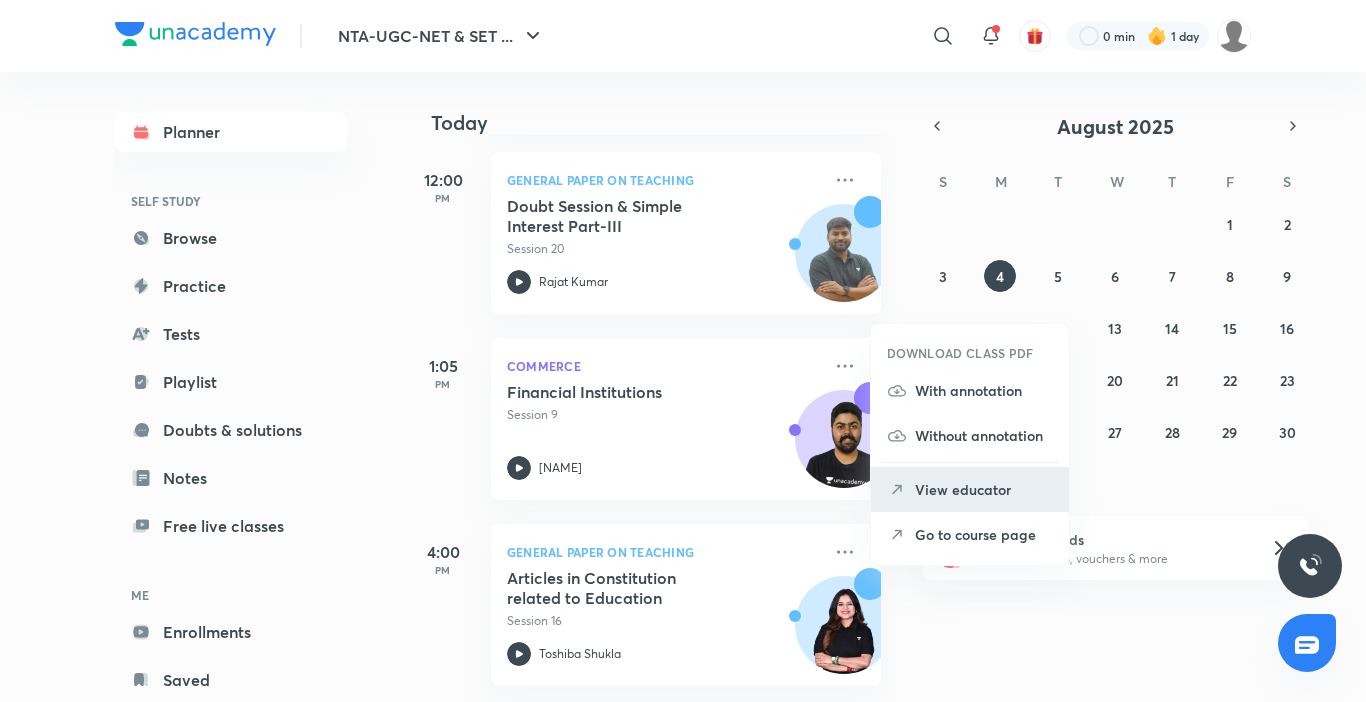 click on "View educator" at bounding box center [984, 489] 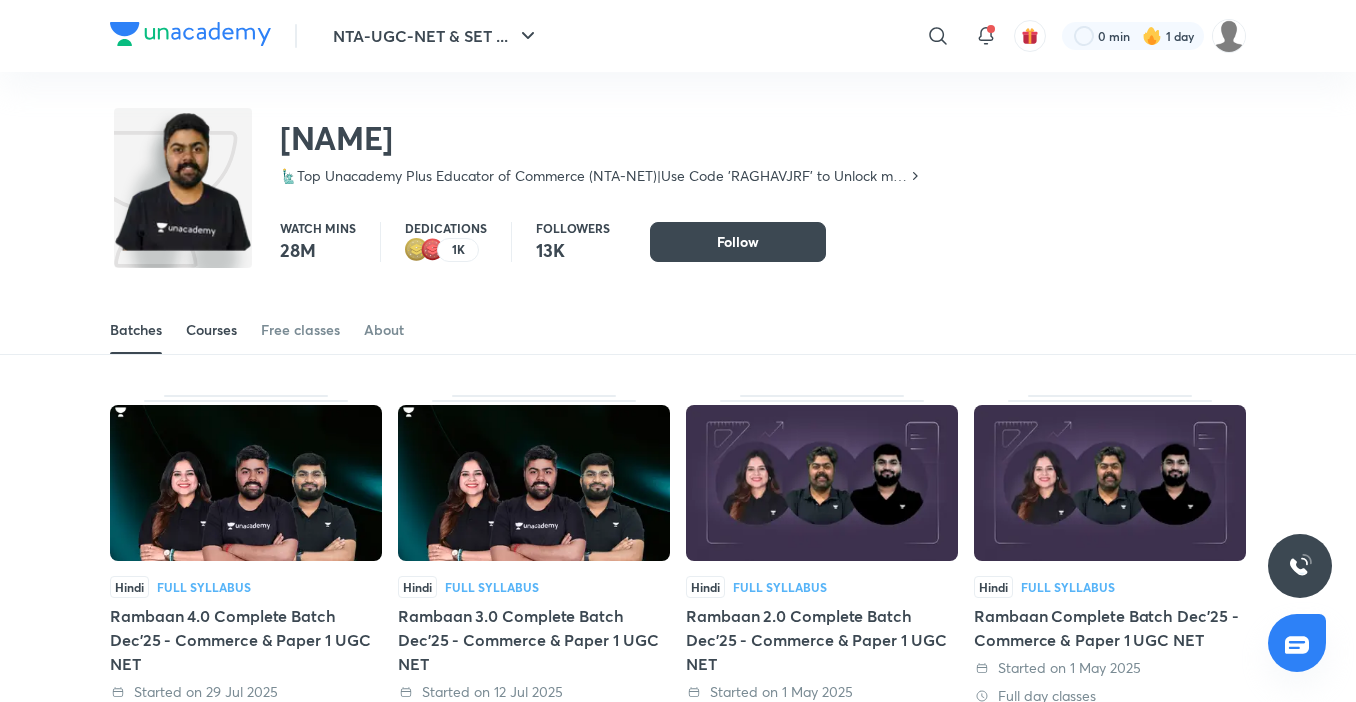 click on "Courses" at bounding box center [211, 330] 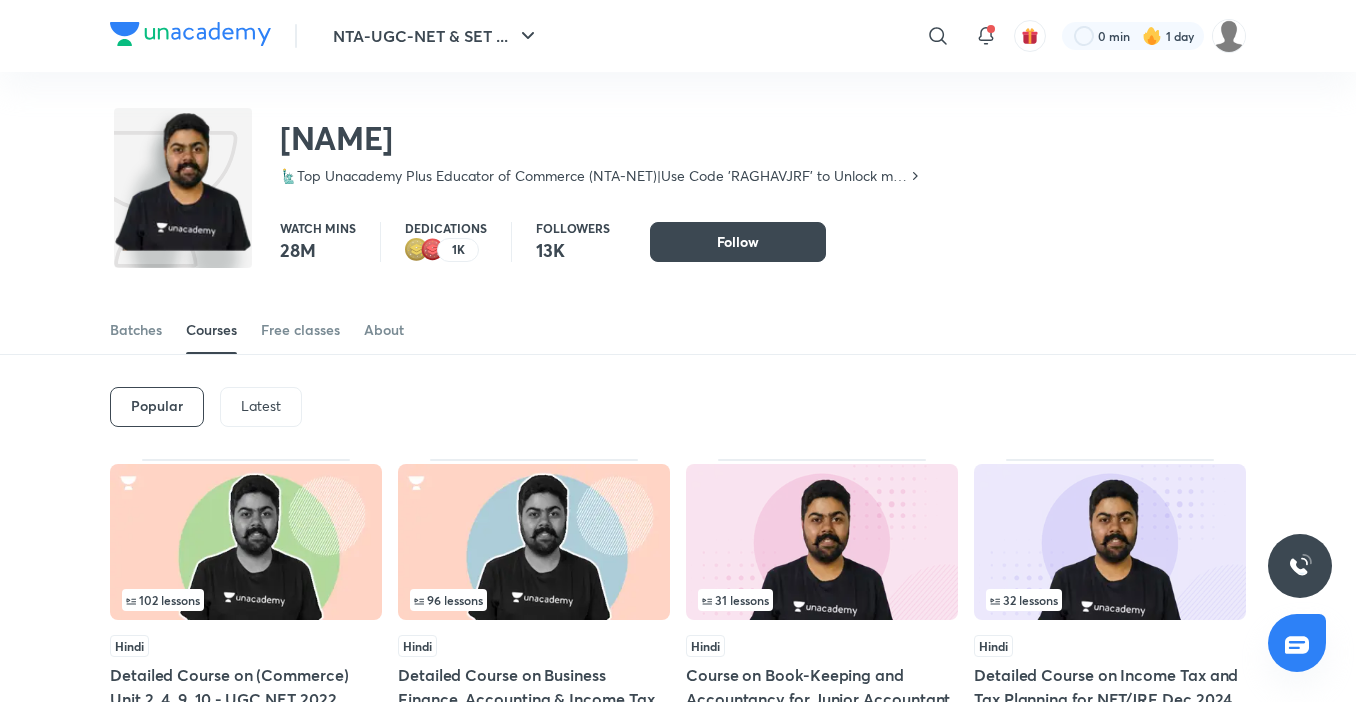 click on "Latest" at bounding box center (261, 406) 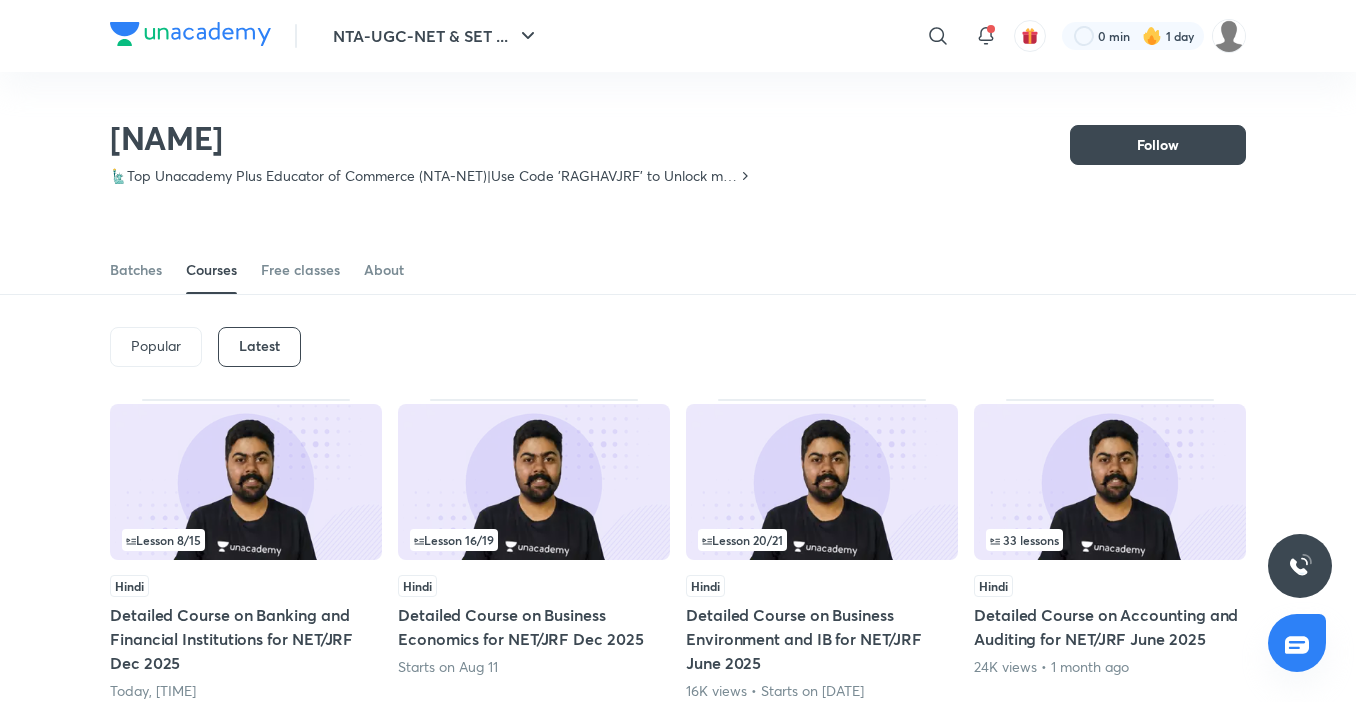 scroll, scrollTop: 167, scrollLeft: 0, axis: vertical 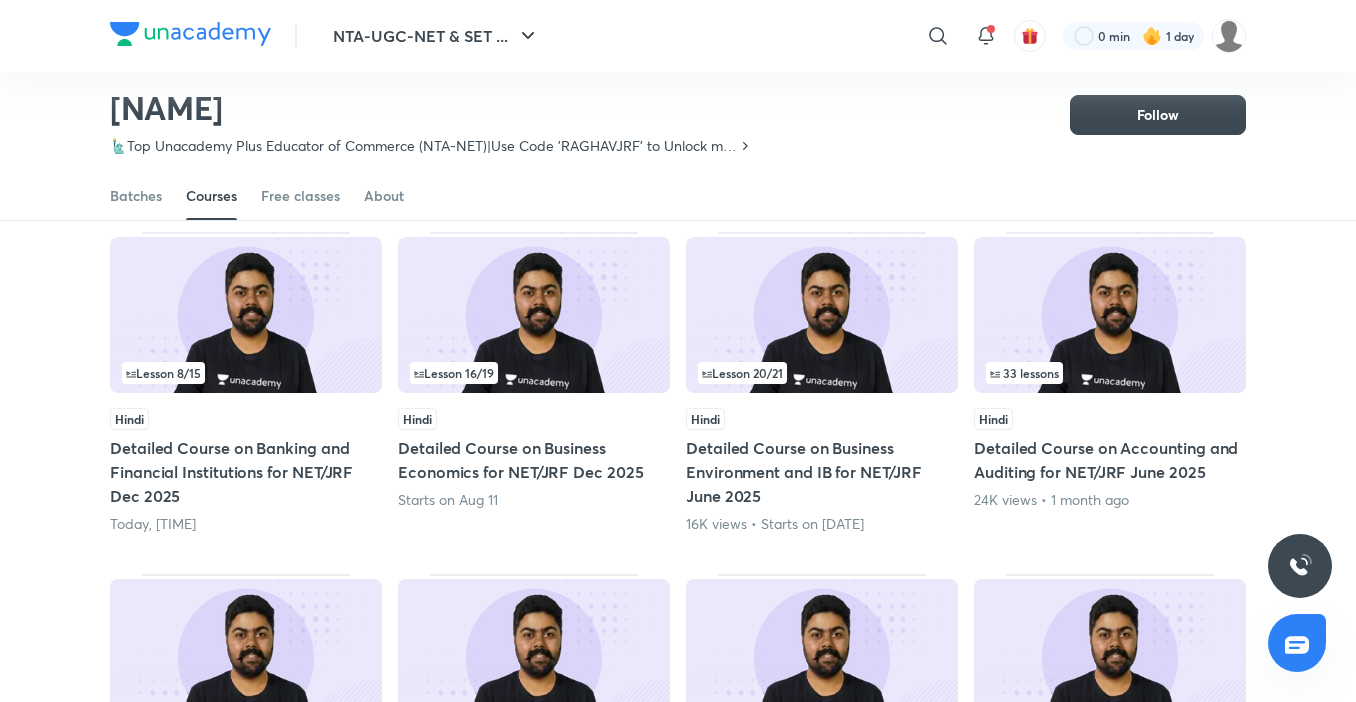 click at bounding box center (246, 315) 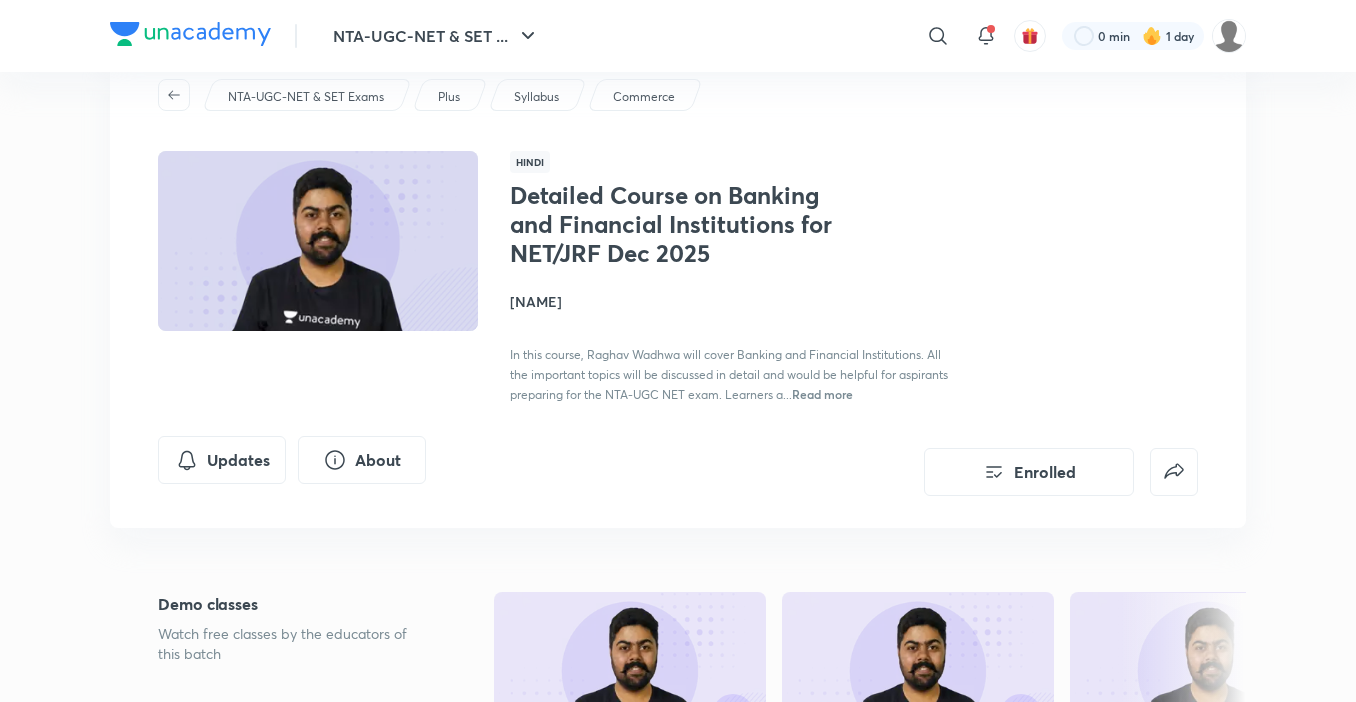 scroll, scrollTop: 0, scrollLeft: 0, axis: both 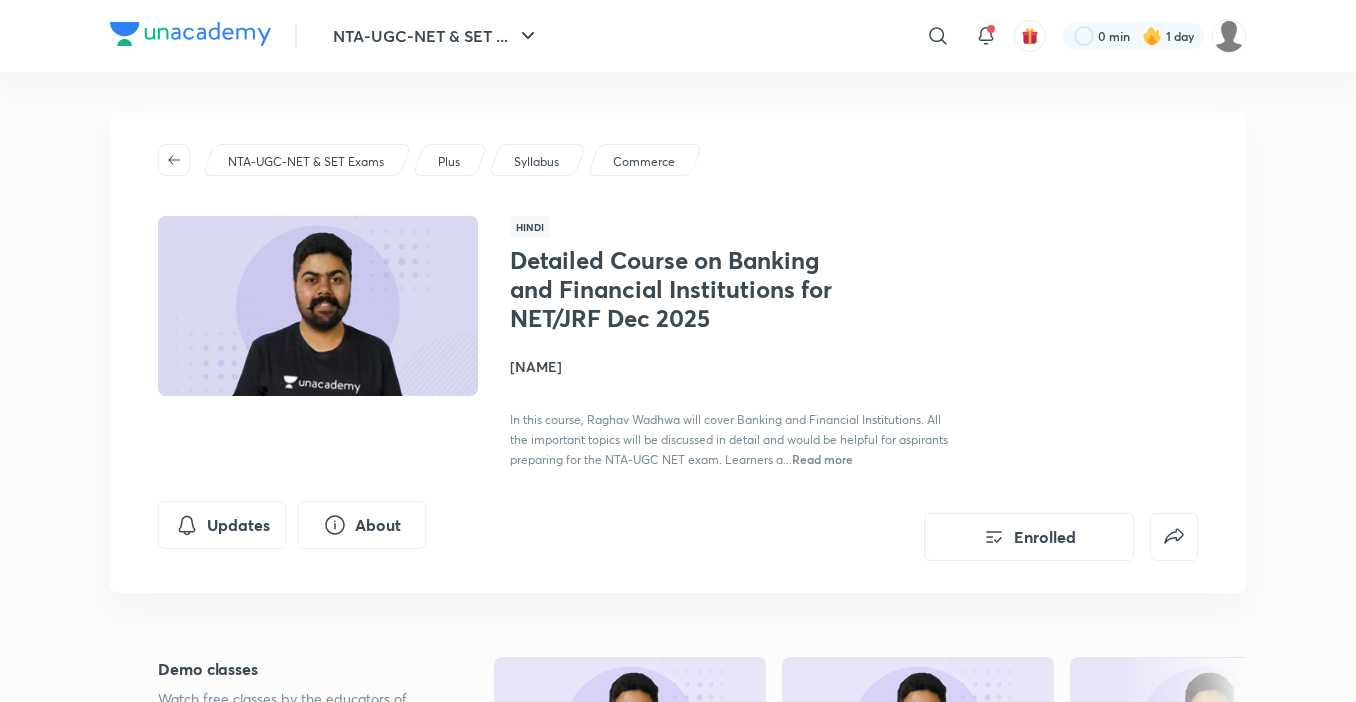 click on "[NAME]" at bounding box center (734, 366) 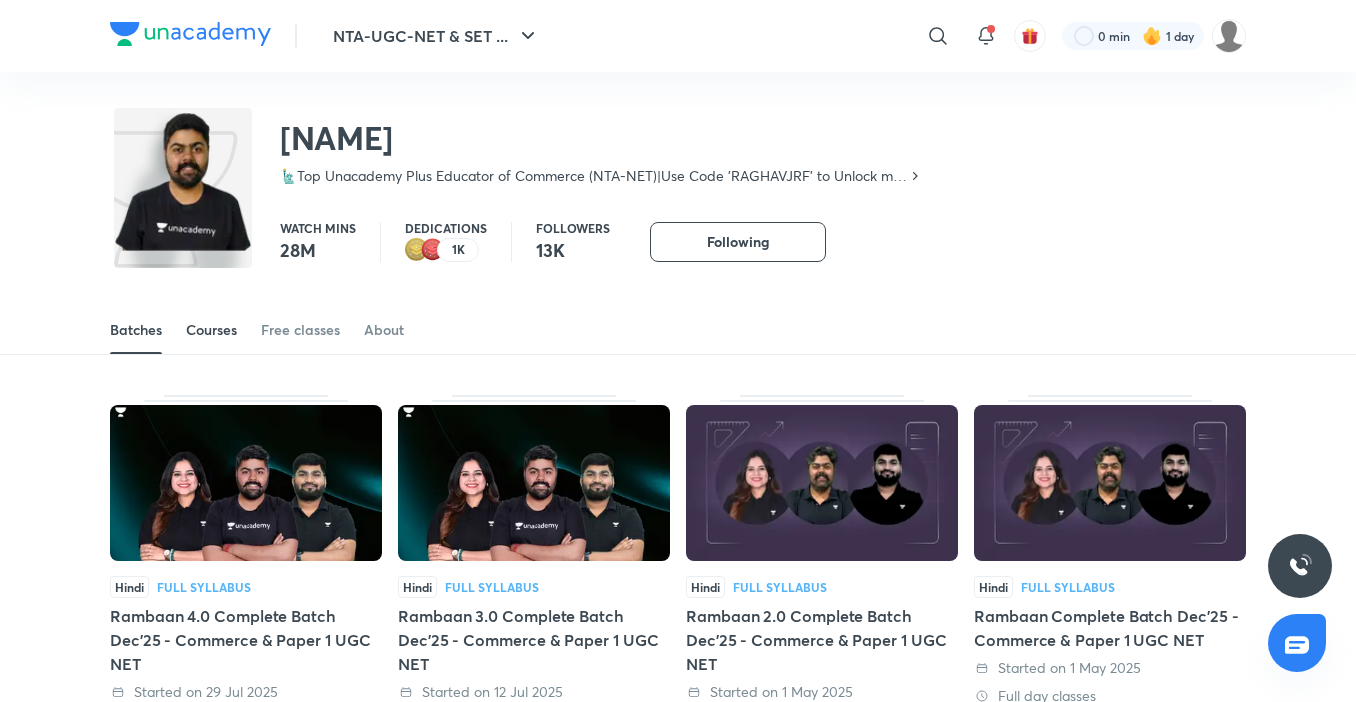 click on "Courses" at bounding box center (211, 330) 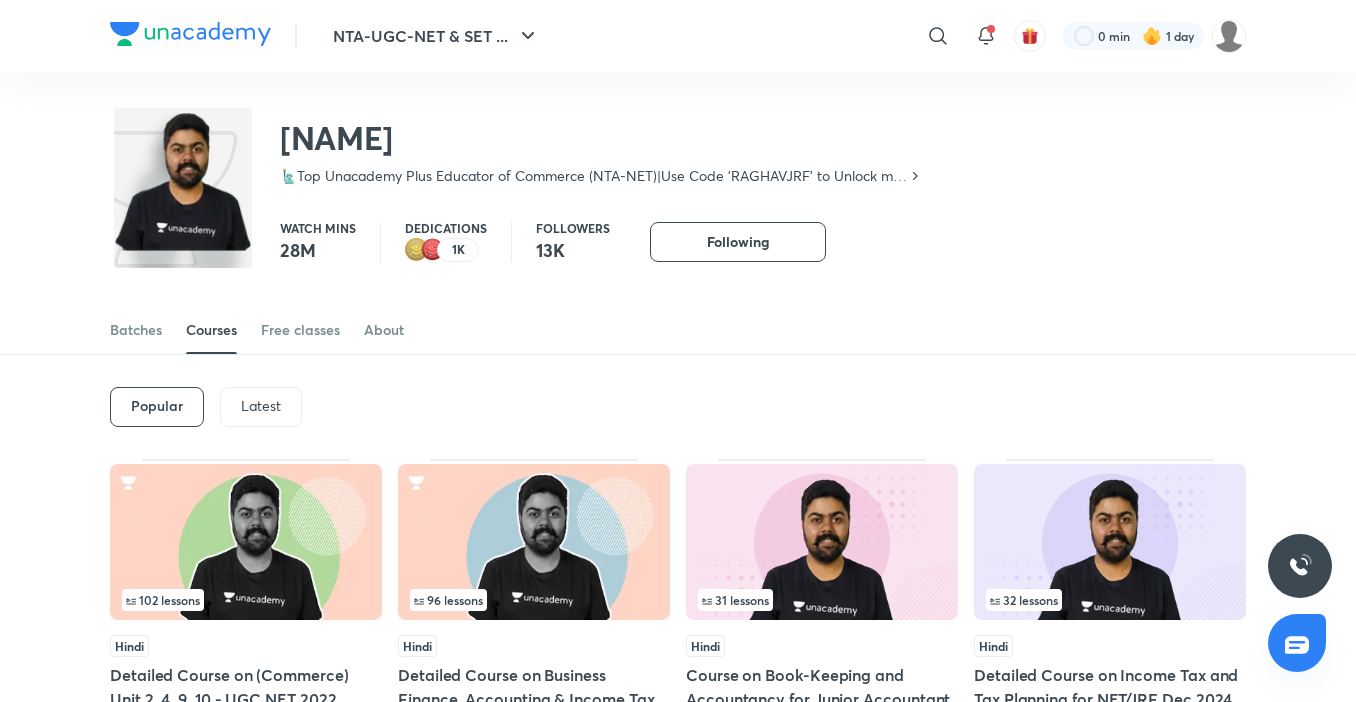 click on "Latest" at bounding box center (261, 406) 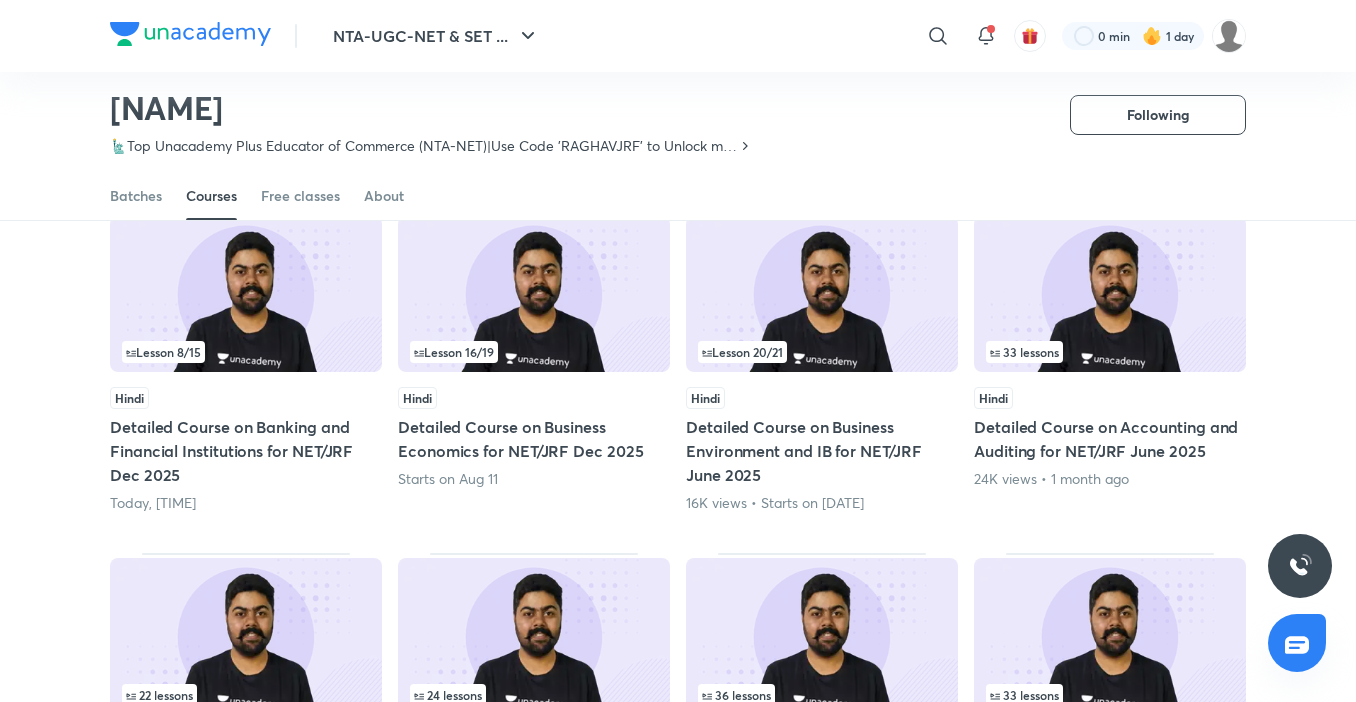 scroll, scrollTop: 207, scrollLeft: 0, axis: vertical 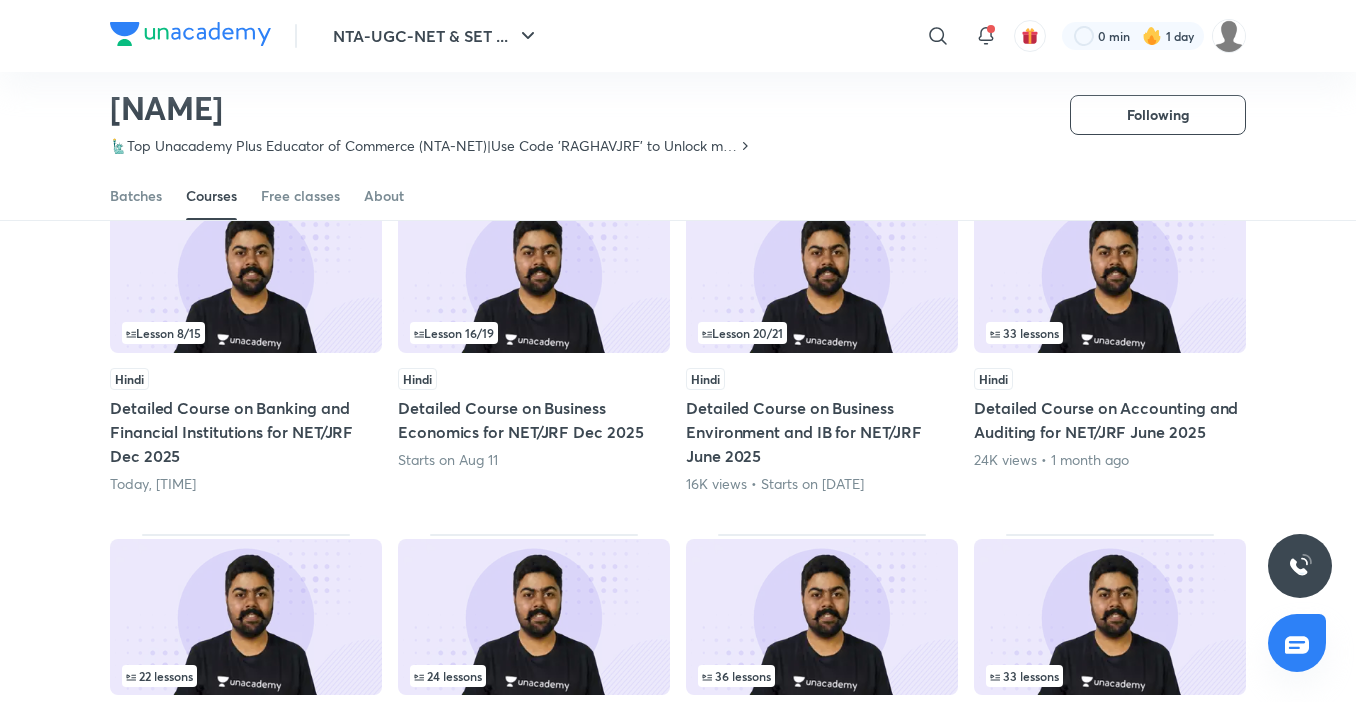 click at bounding box center (534, 275) 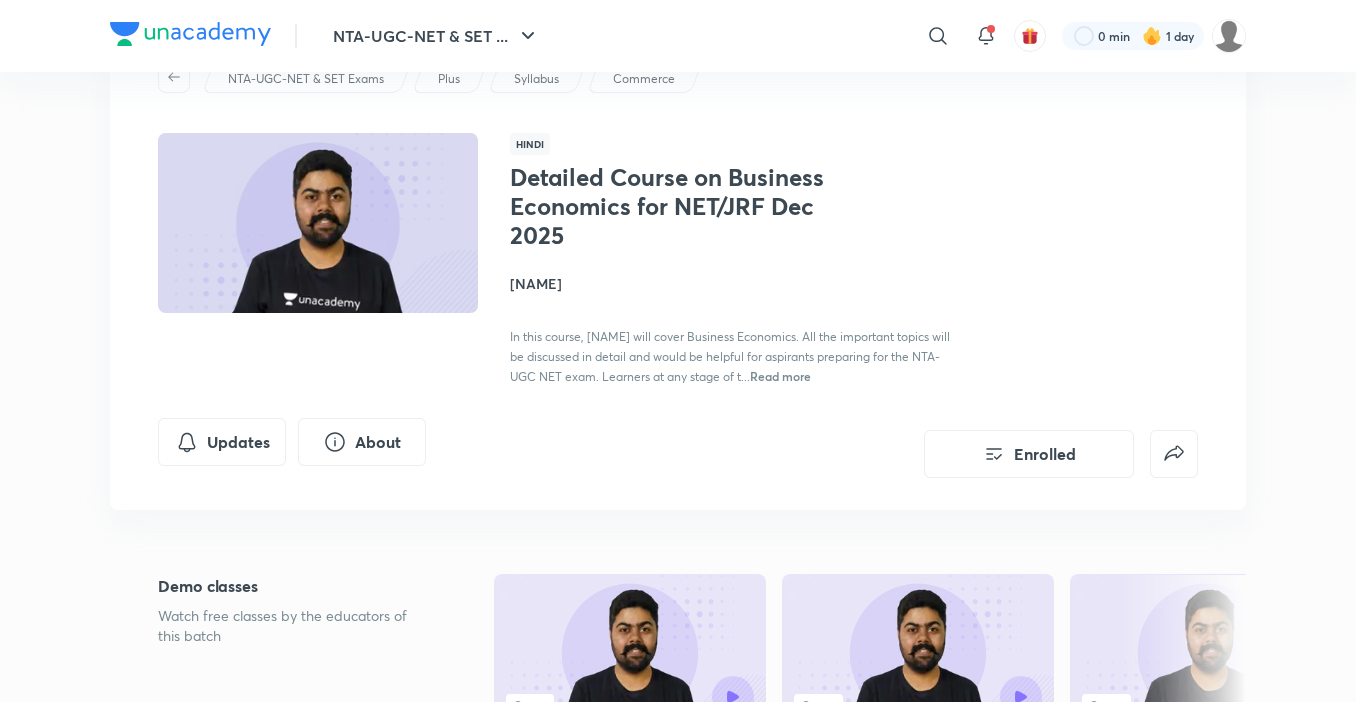 scroll, scrollTop: 0, scrollLeft: 0, axis: both 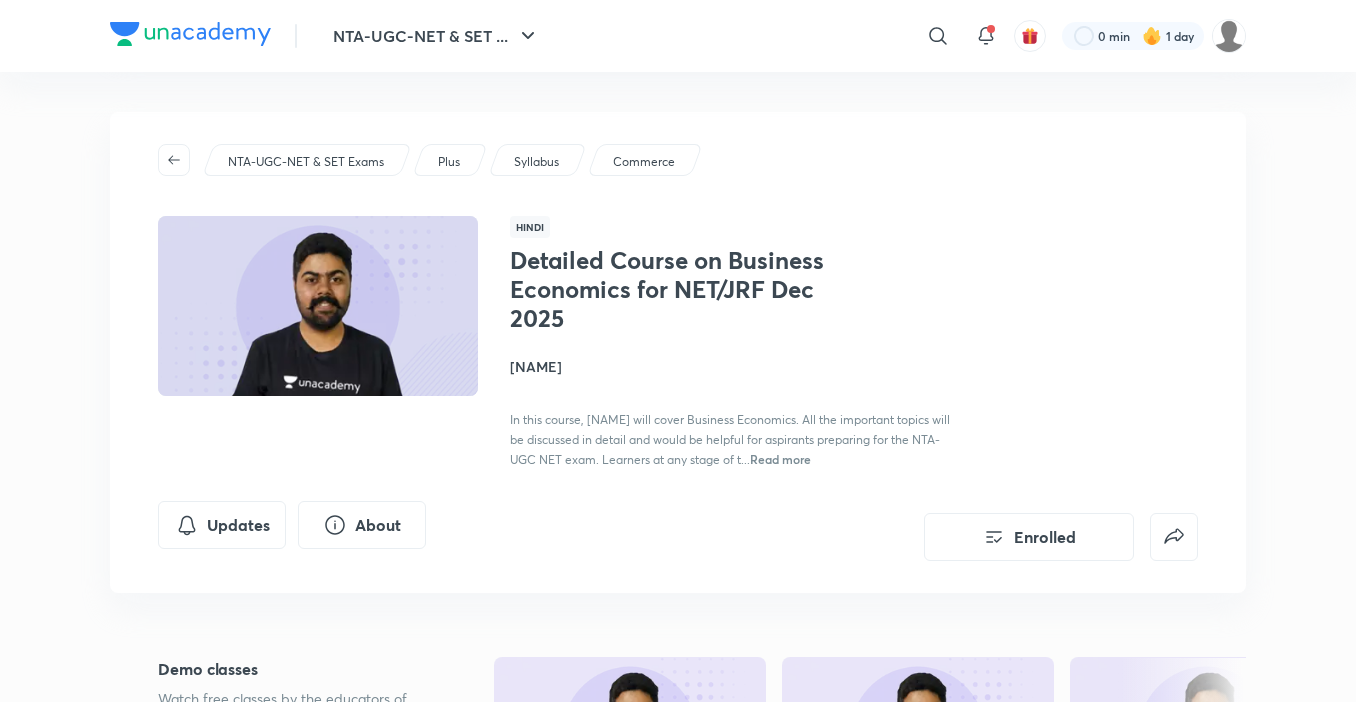 click at bounding box center (190, 34) 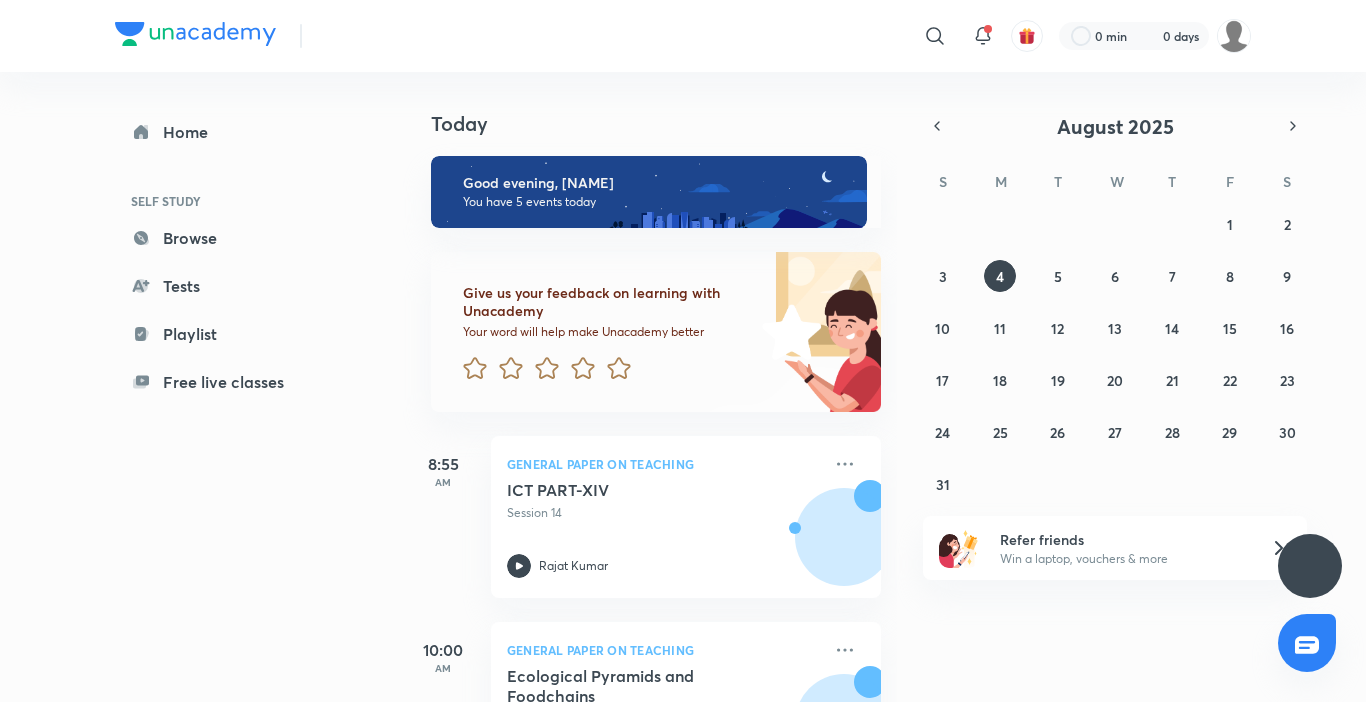 scroll, scrollTop: 0, scrollLeft: 0, axis: both 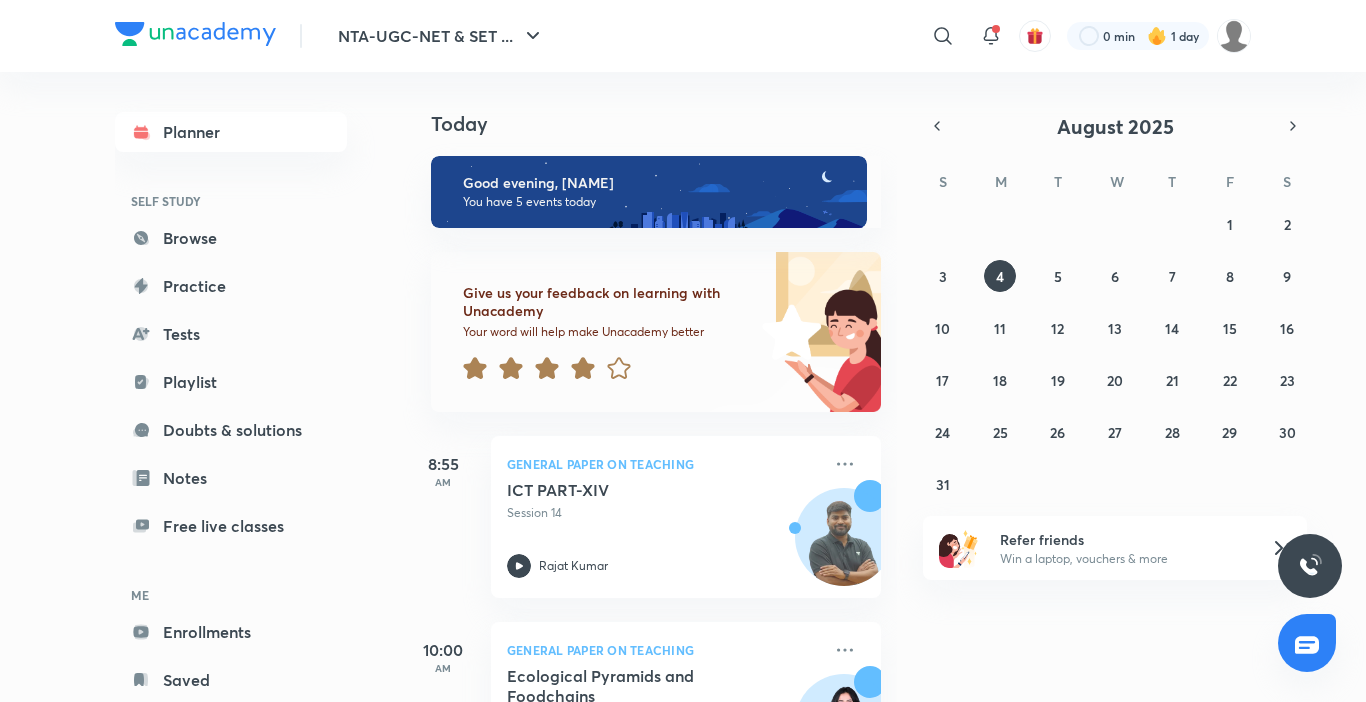 click on "Today Good evening, Medha You have 5 events today Give us your feedback on learning with Unacademy Your word will help make Unacademy better 8:55 AM General Paper on Teaching ICT PART-XIV Session 14 Rajat Kumar 10:00 AM General Paper on Teaching Ecological Pyramids and Foodchains Session 2 Toshiba Shukla 12:00 PM General Paper on Teaching Doubt Session & Simple Interest Part-III Session 20 Rajat Kumar 1:05 PM Commerce Financial Institutions Session 9 Raghav Wadhwa 4:00 PM General Paper on Teaching Articles in Constitution related to Education Session 16 Toshiba Shukla" at bounding box center (882, 387) 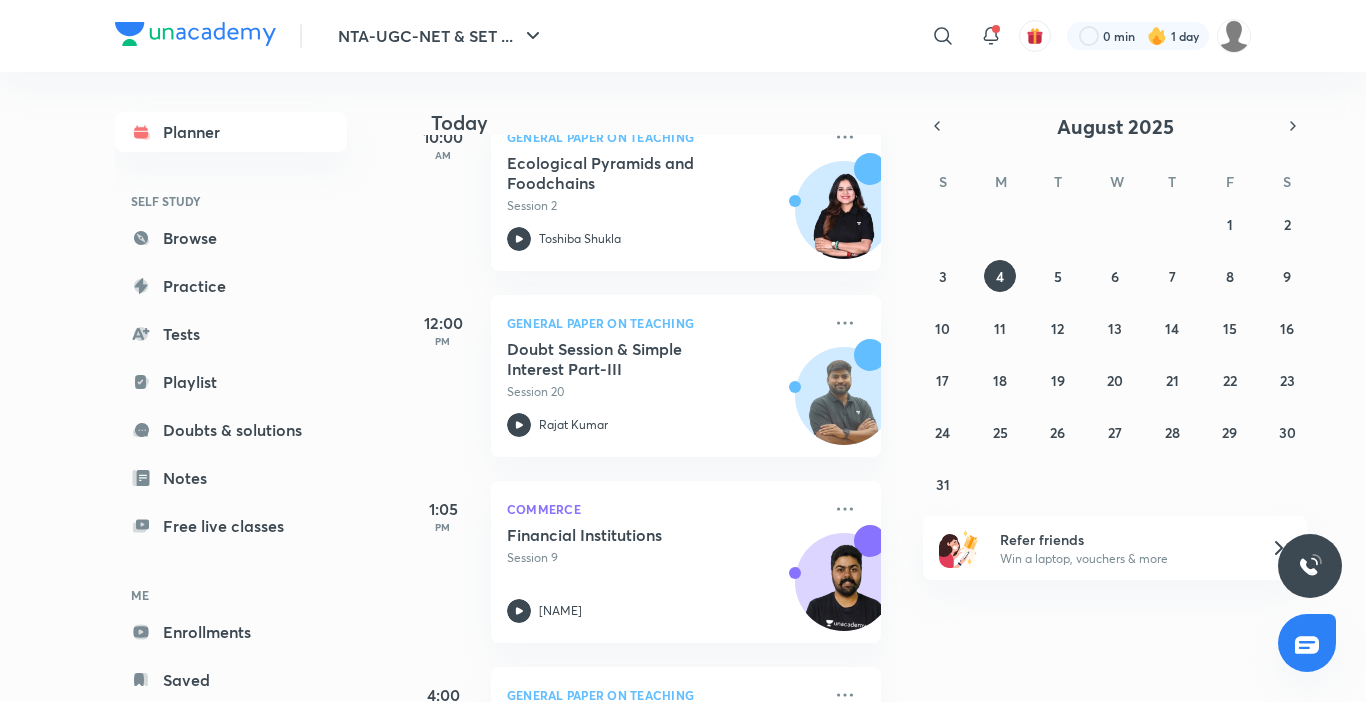 scroll, scrollTop: 466, scrollLeft: 0, axis: vertical 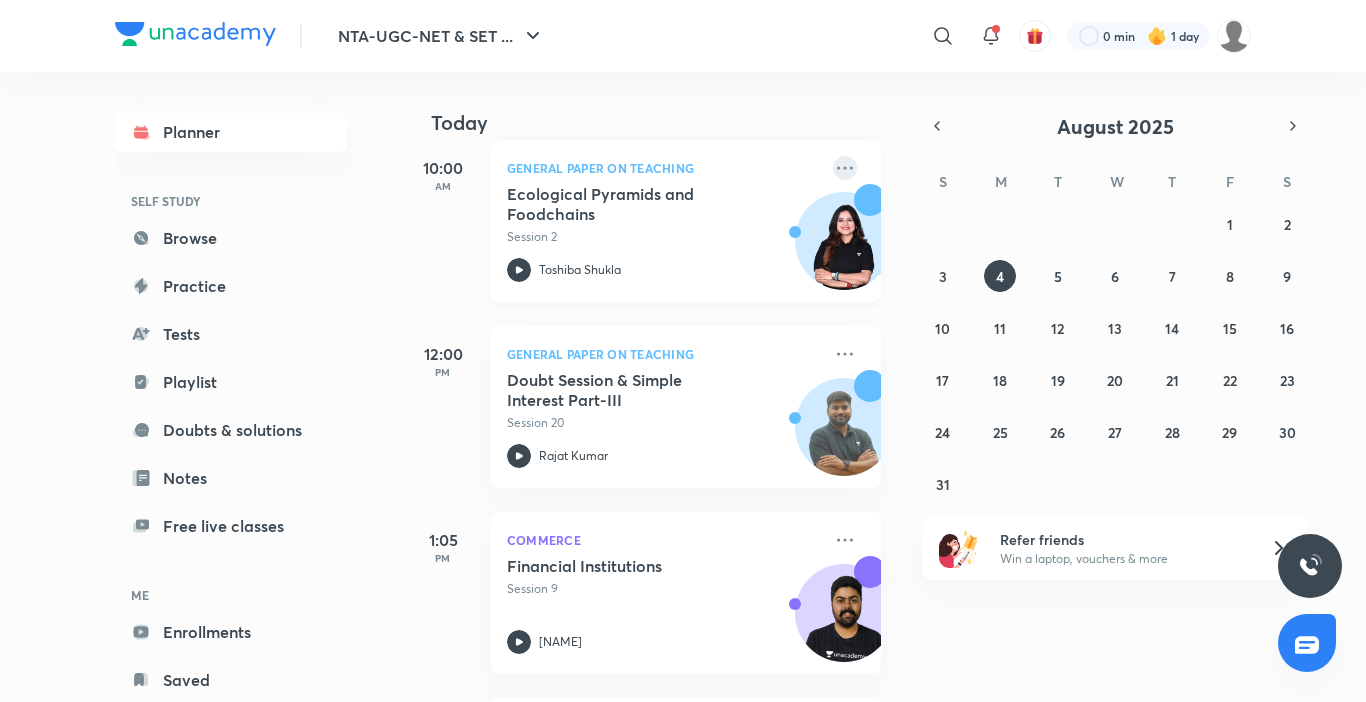 click 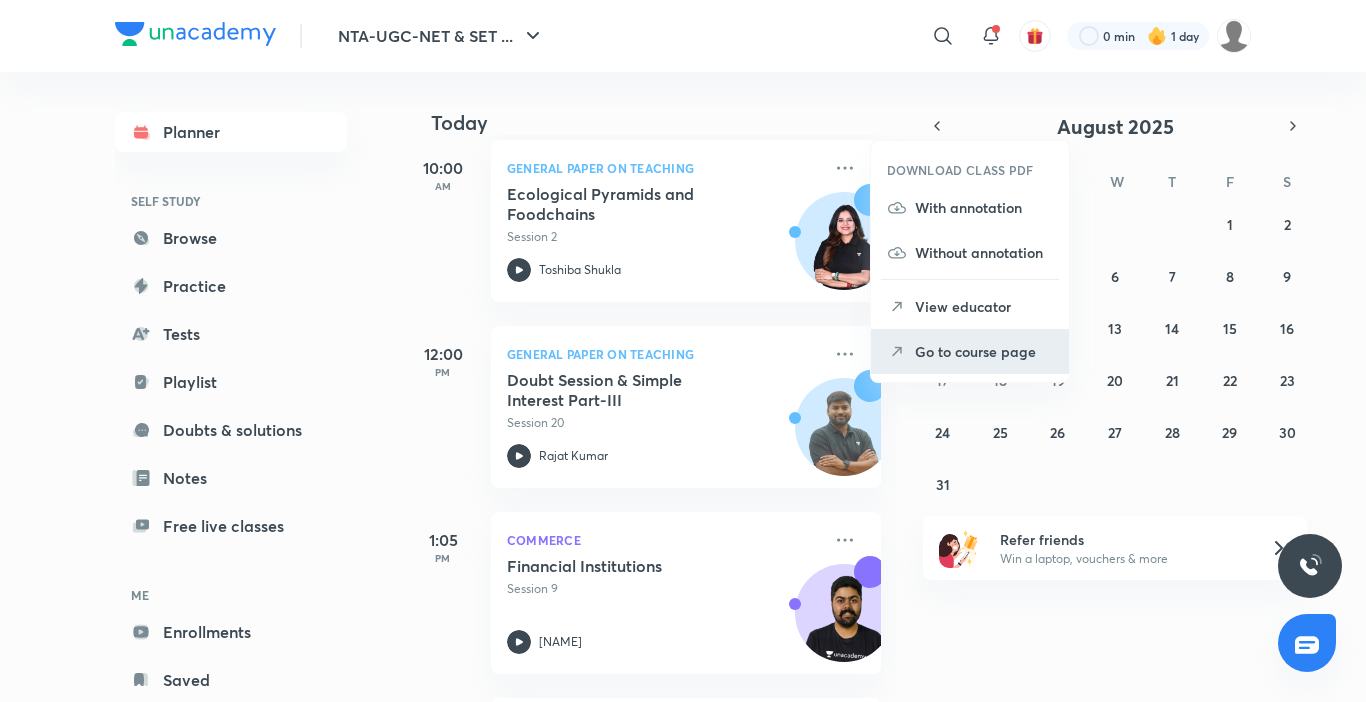 click on "Go to course page" at bounding box center (984, 351) 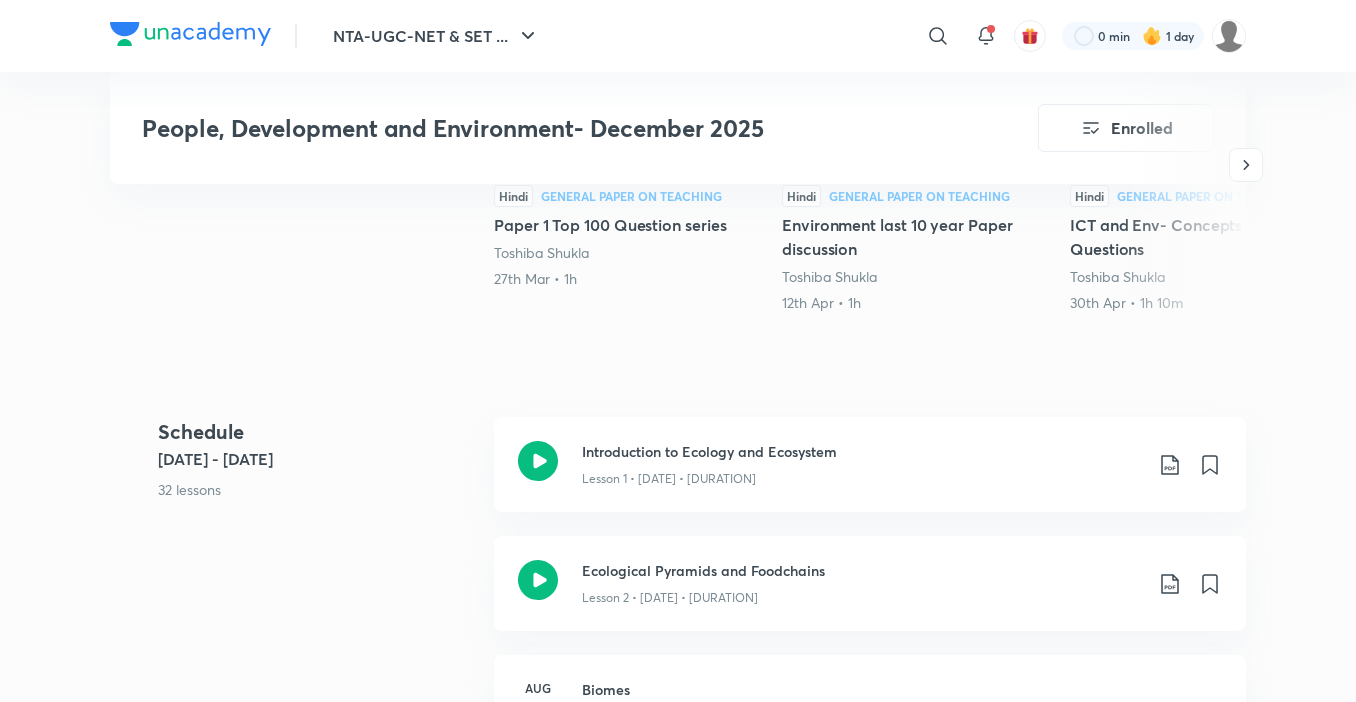 scroll, scrollTop: 680, scrollLeft: 0, axis: vertical 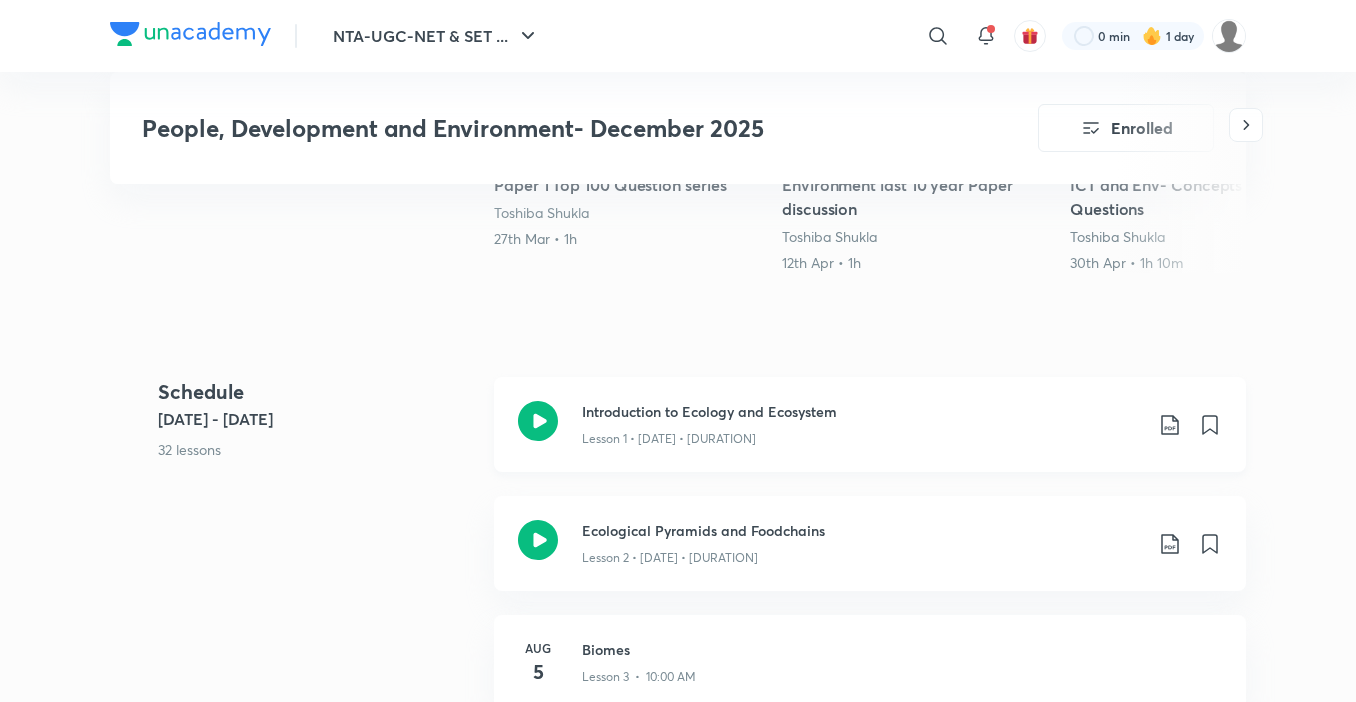 click on "Lesson 1  •  Aug 1  •  1h 2m" at bounding box center [862, 435] 